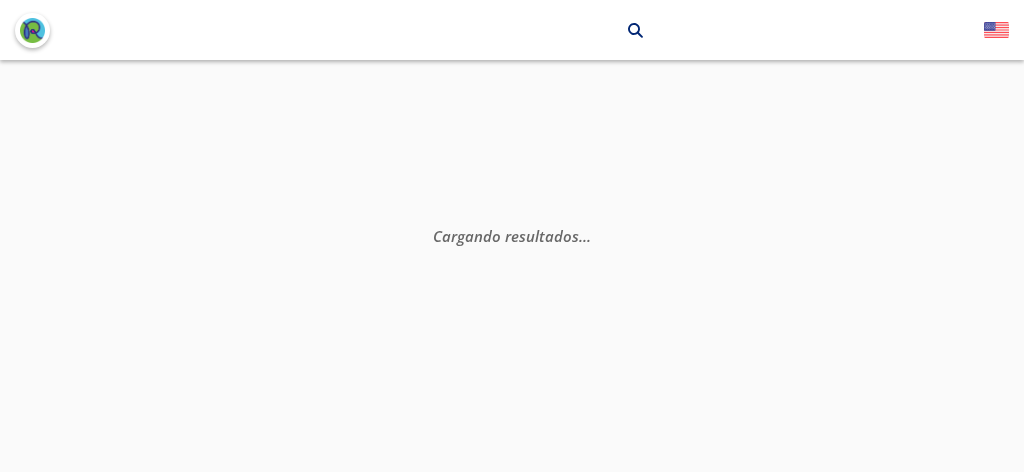 scroll, scrollTop: 0, scrollLeft: 0, axis: both 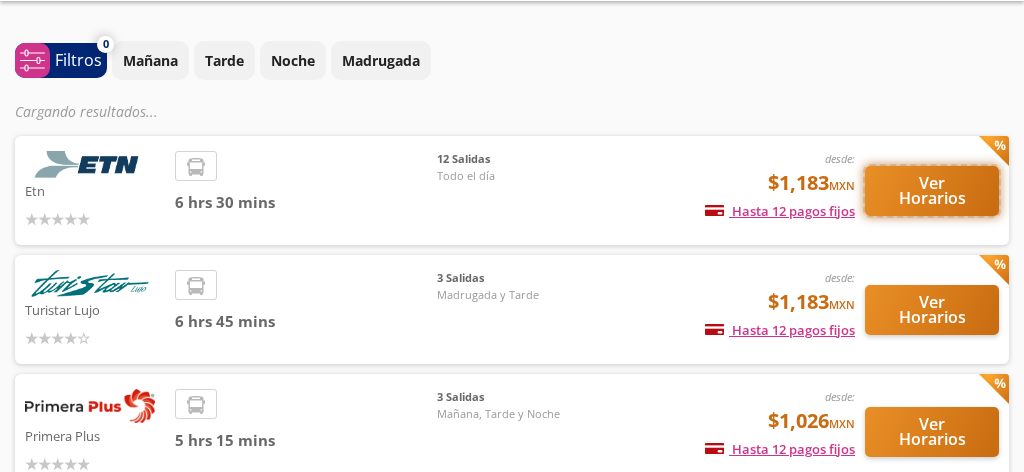 click on "Ver Horarios" at bounding box center [932, 191] 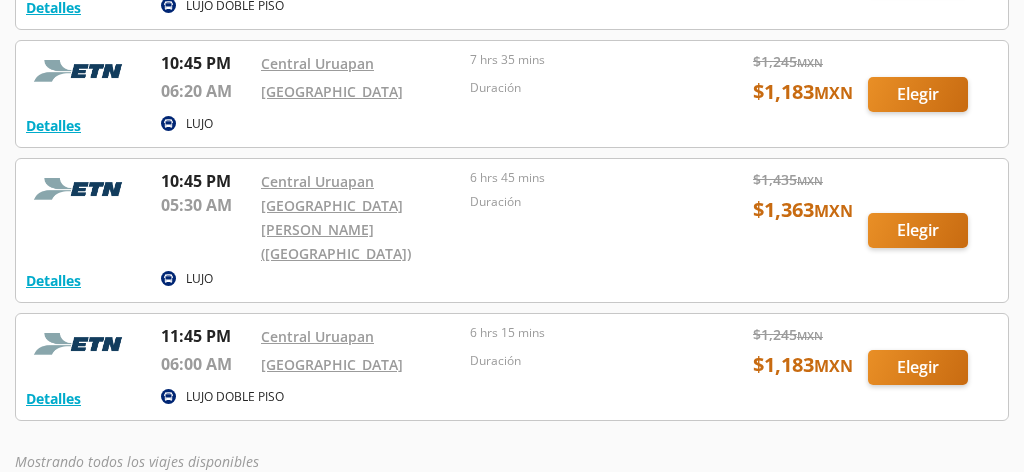 scroll, scrollTop: 1390, scrollLeft: 0, axis: vertical 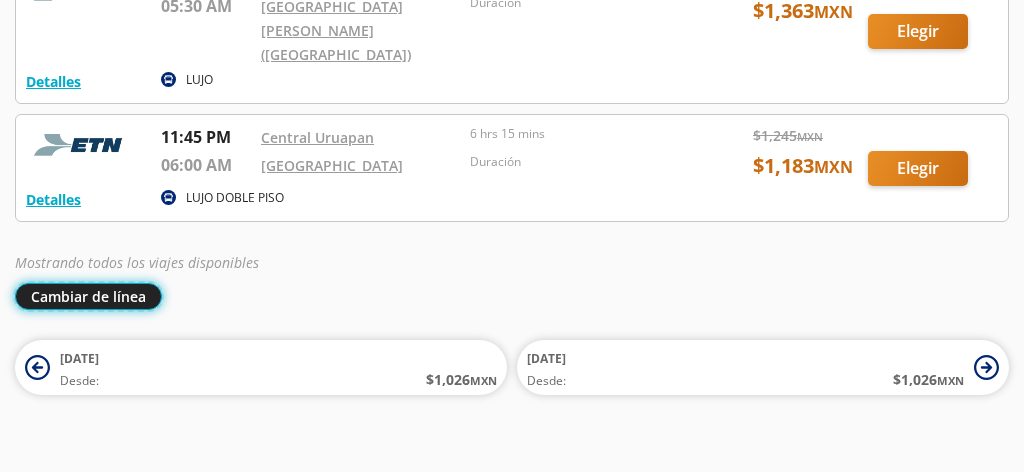 click on "Cambiar de línea" at bounding box center (88, 296) 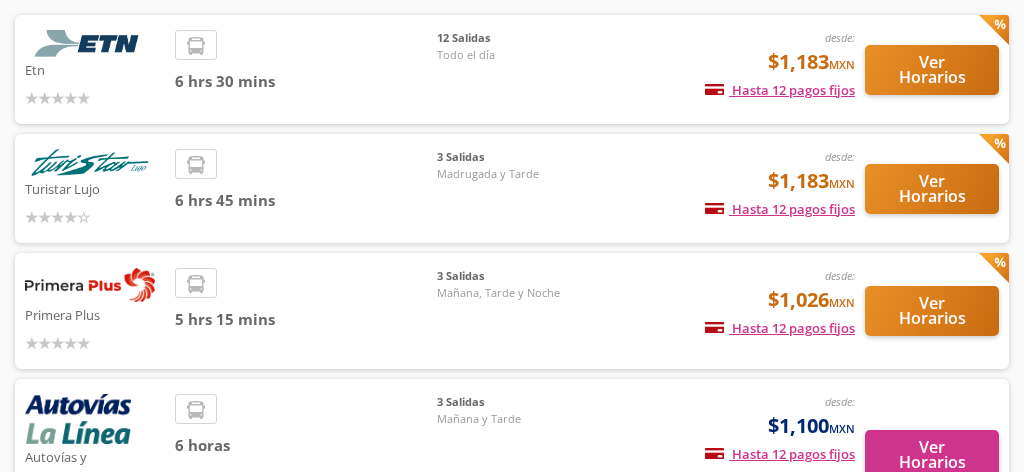scroll, scrollTop: 142, scrollLeft: 0, axis: vertical 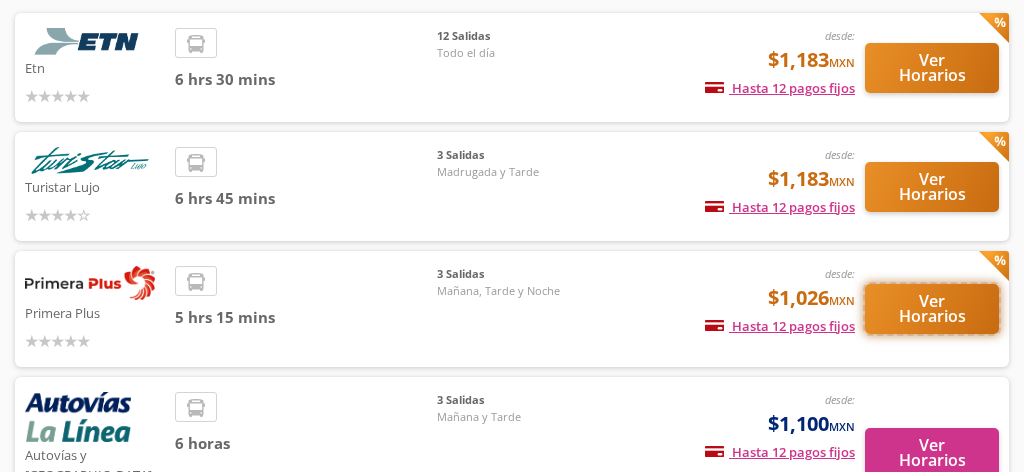 click on "Ver Horarios" at bounding box center (932, 309) 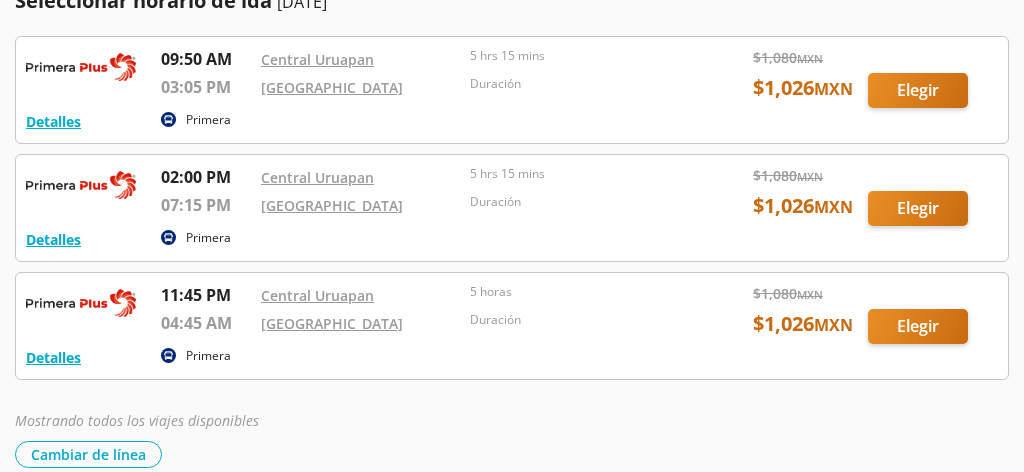 scroll, scrollTop: 315, scrollLeft: 0, axis: vertical 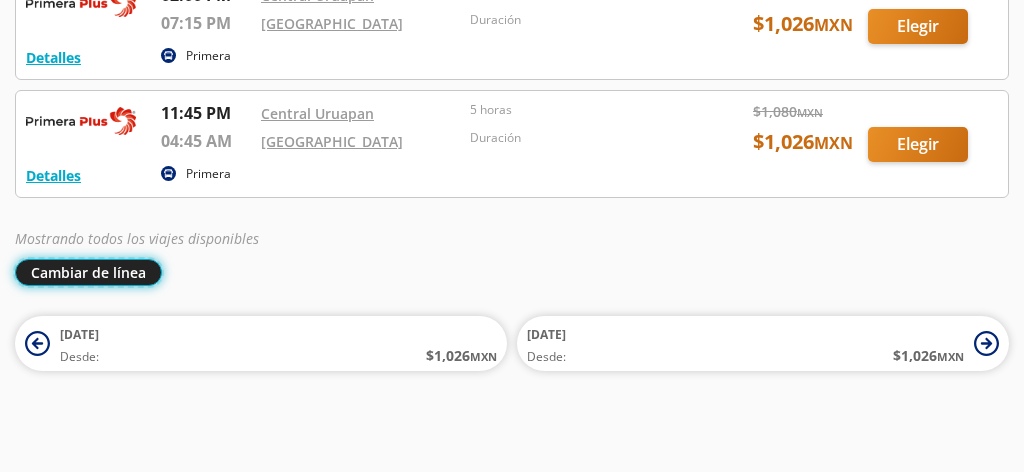 click on "Cambiar de línea" at bounding box center (88, 272) 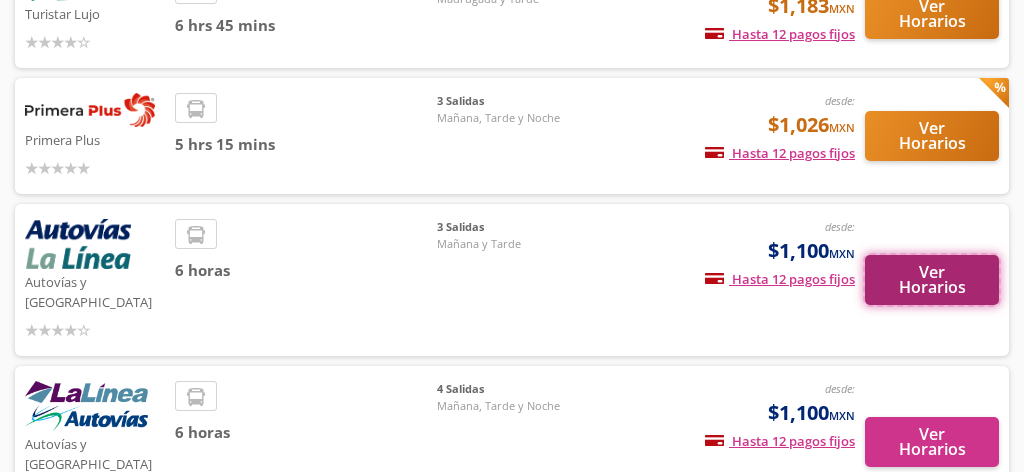 click on "Ver Horarios" at bounding box center (932, 280) 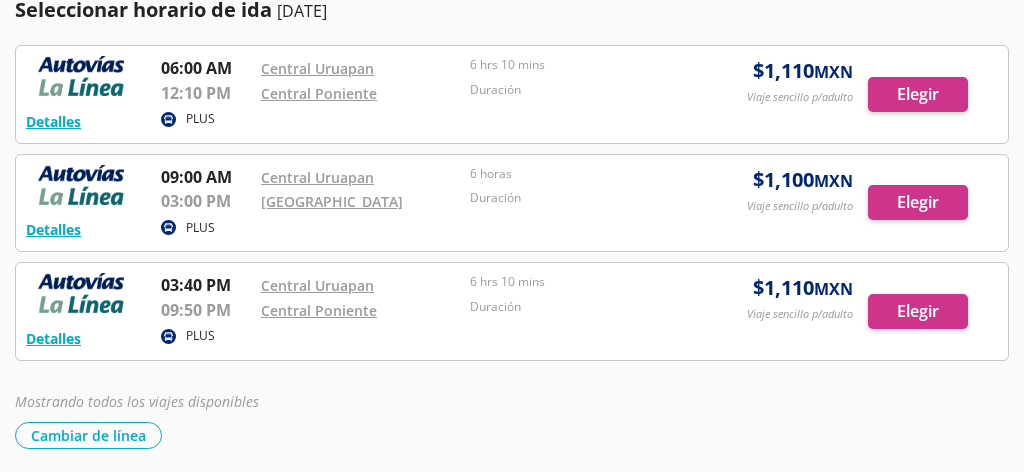 scroll, scrollTop: 286, scrollLeft: 0, axis: vertical 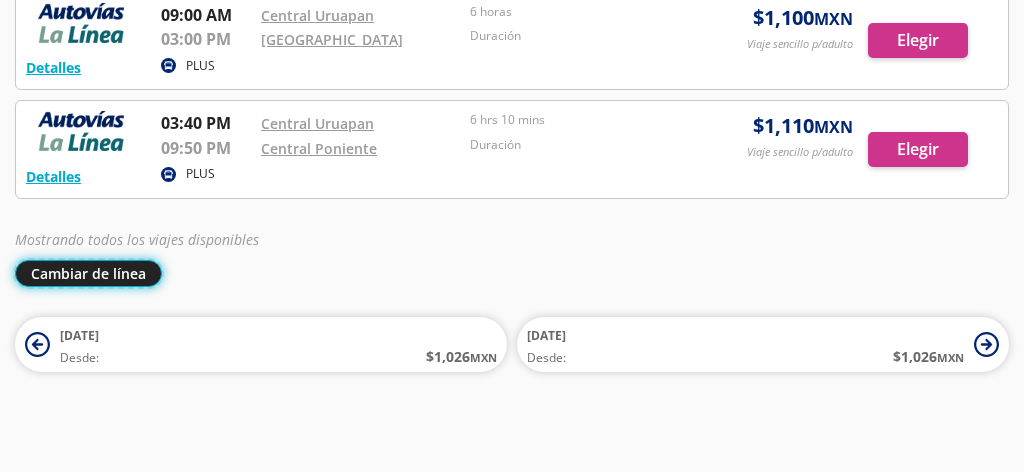 click on "Cambiar de línea" at bounding box center [88, 273] 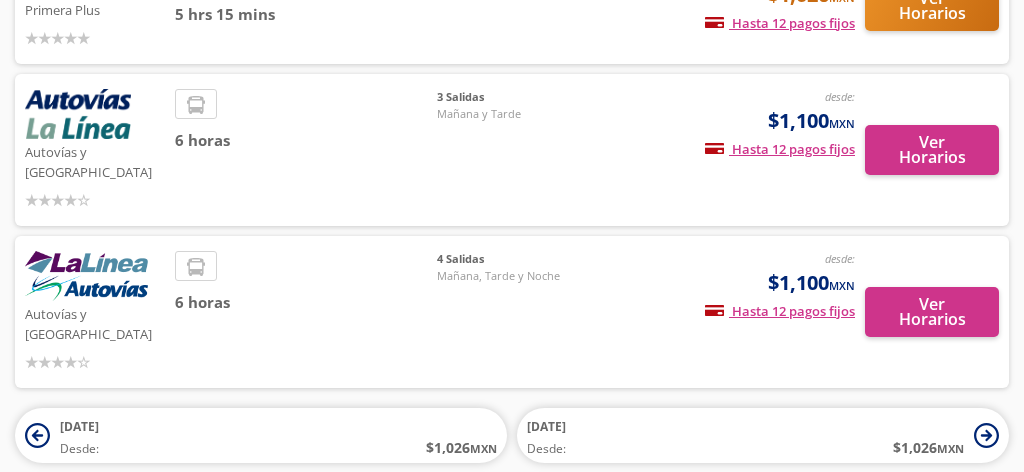 scroll, scrollTop: 444, scrollLeft: 0, axis: vertical 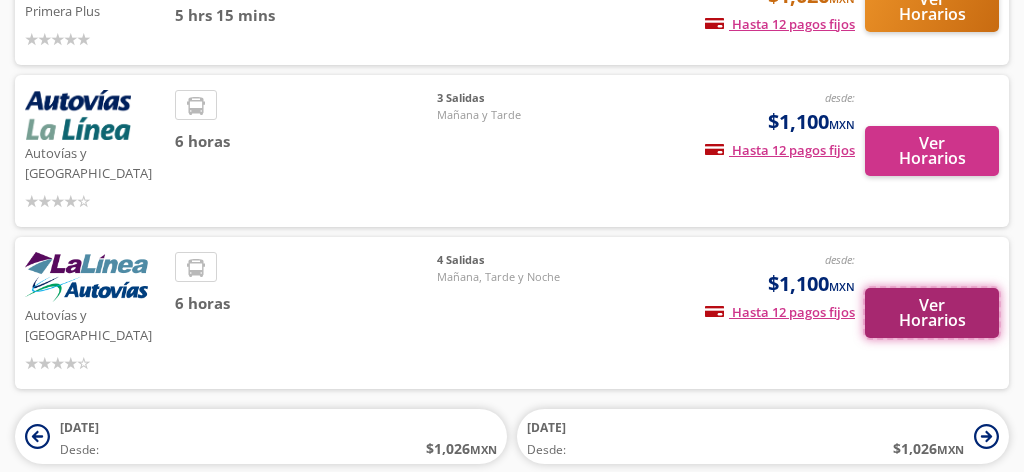 click on "Ver Horarios" at bounding box center (932, 313) 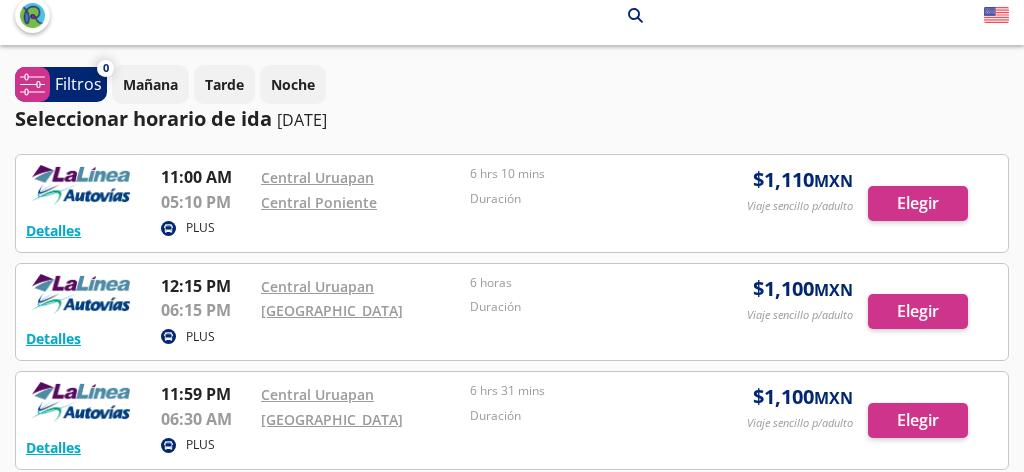 scroll, scrollTop: 0, scrollLeft: 0, axis: both 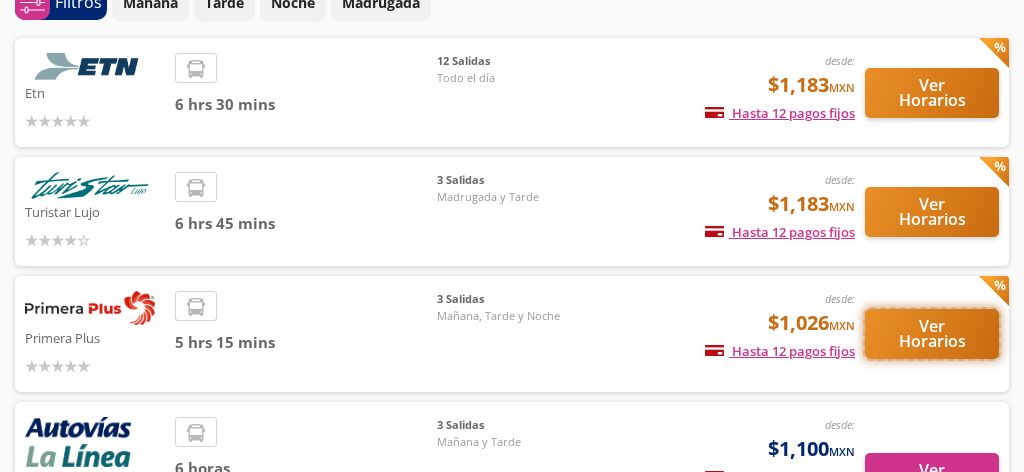 click on "Ver Horarios" at bounding box center (932, 334) 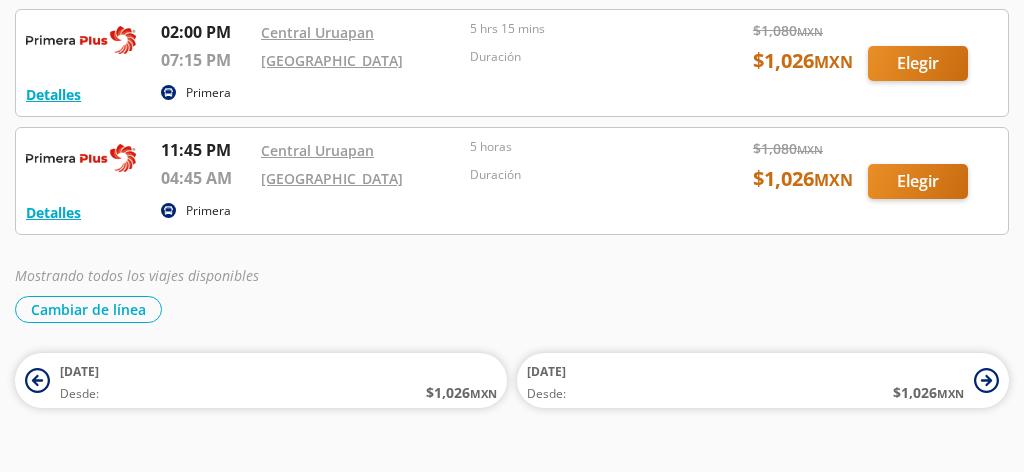 scroll, scrollTop: 282, scrollLeft: 0, axis: vertical 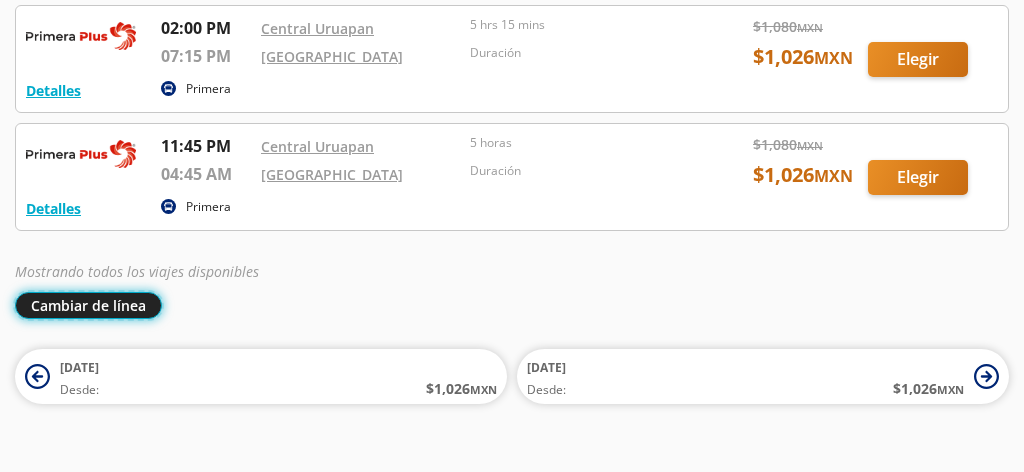 click on "Cambiar de línea" at bounding box center (88, 305) 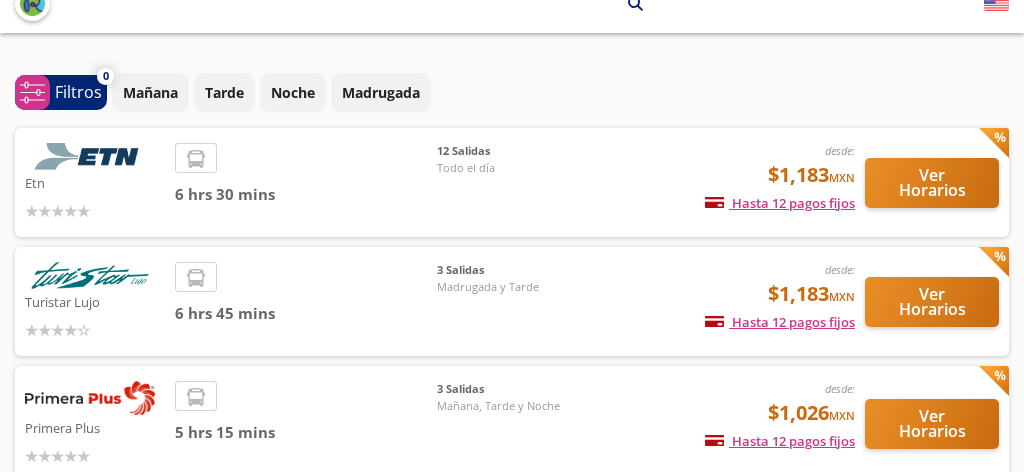 scroll, scrollTop: 0, scrollLeft: 0, axis: both 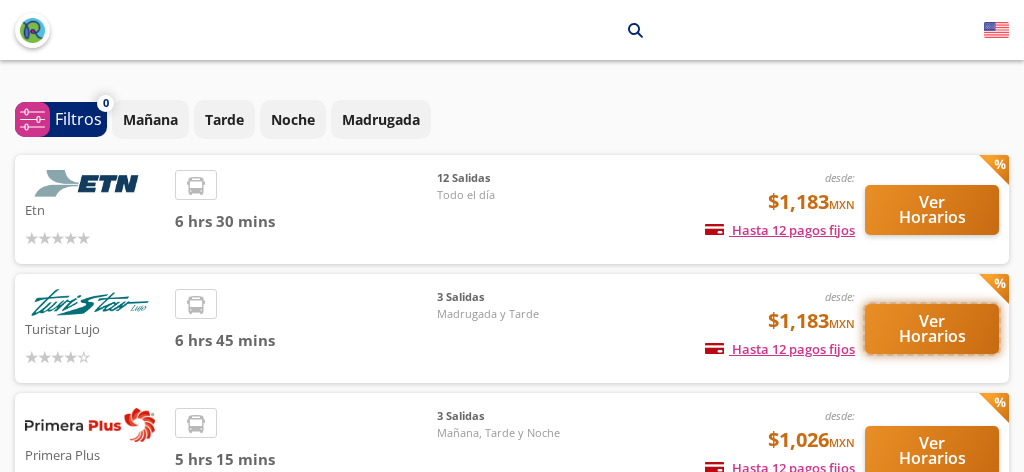 click on "Ver Horarios" at bounding box center (932, 329) 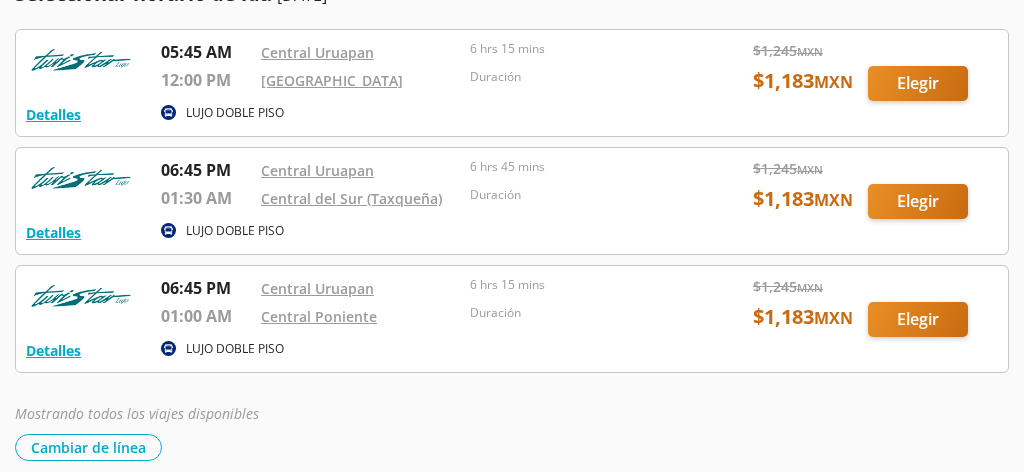 scroll, scrollTop: 315, scrollLeft: 0, axis: vertical 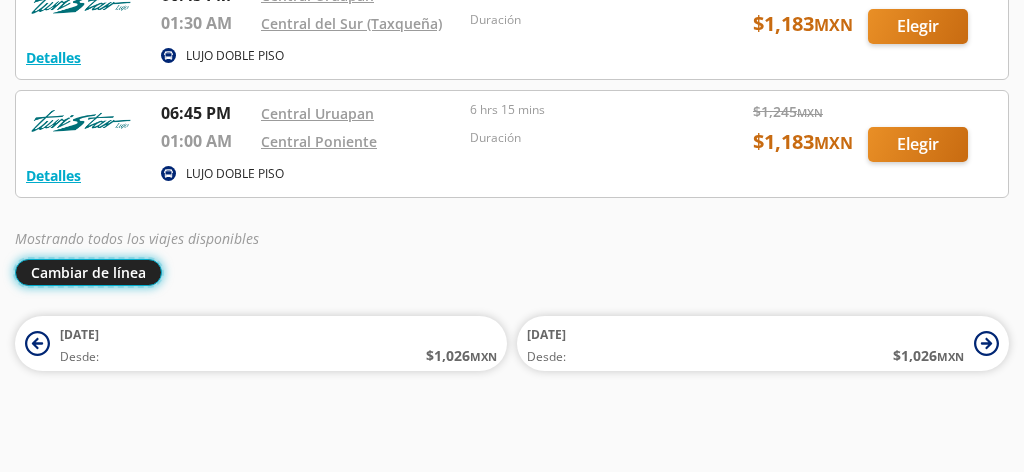 click on "Cambiar de línea" at bounding box center [88, 272] 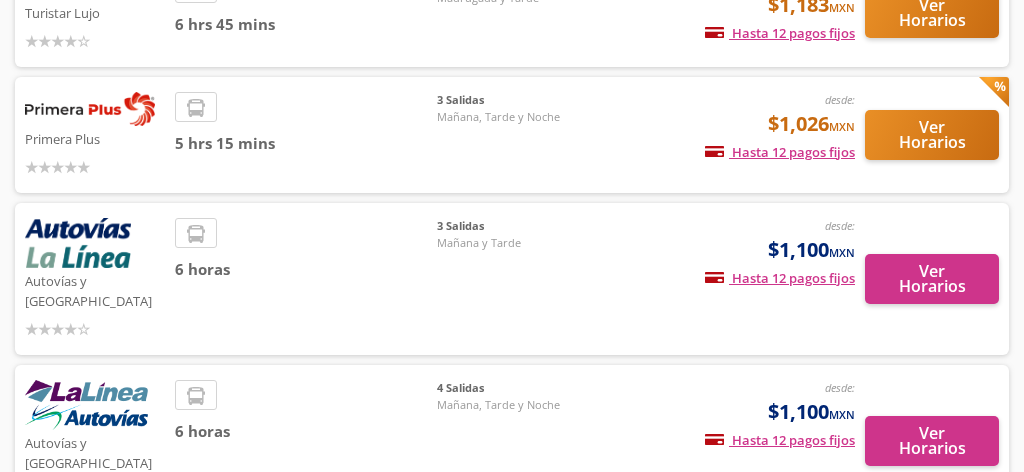 scroll, scrollTop: 317, scrollLeft: 0, axis: vertical 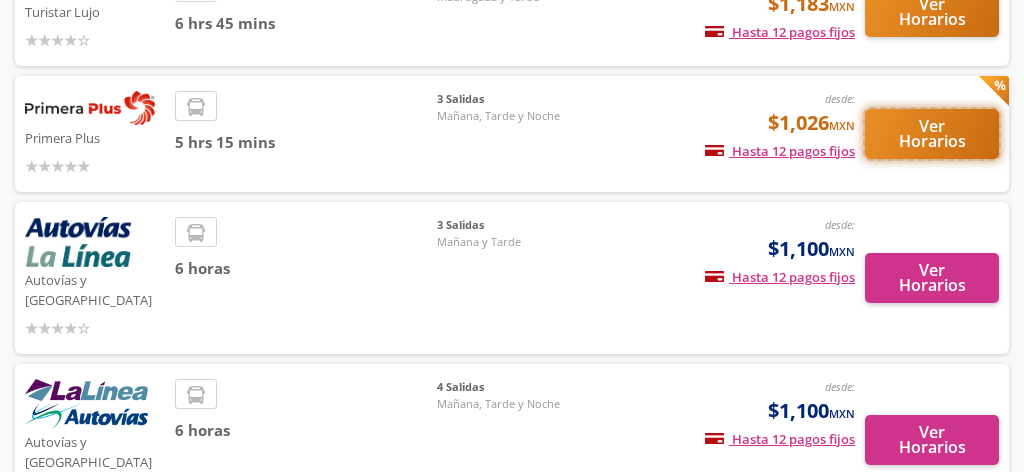click on "Ver Horarios" at bounding box center [932, 134] 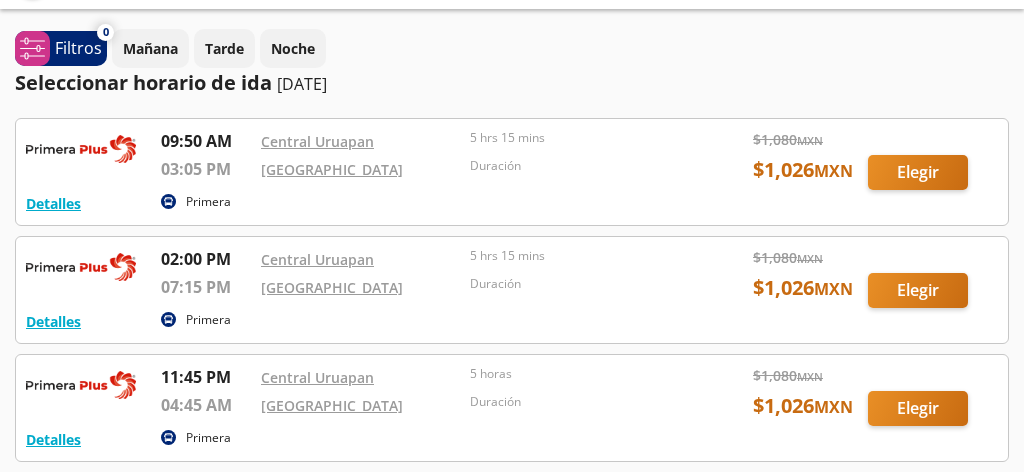 scroll, scrollTop: 0, scrollLeft: 0, axis: both 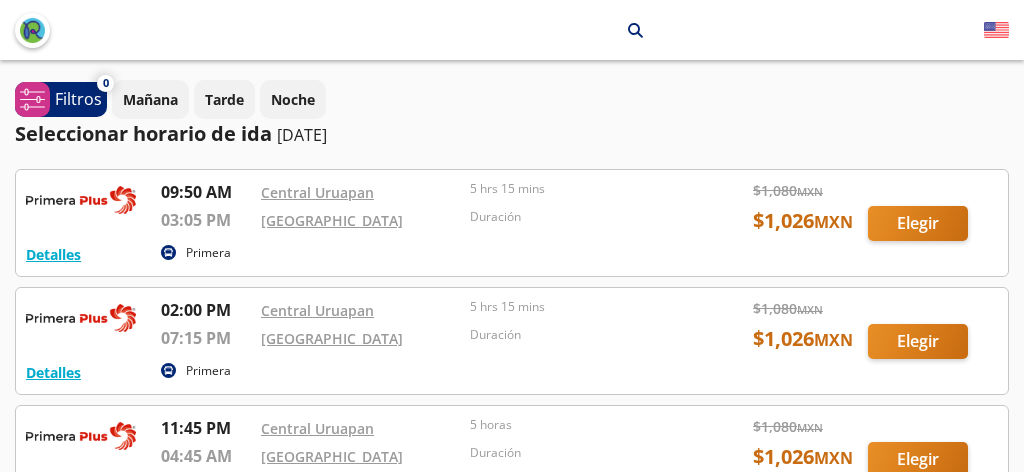 click at bounding box center (512, 341) 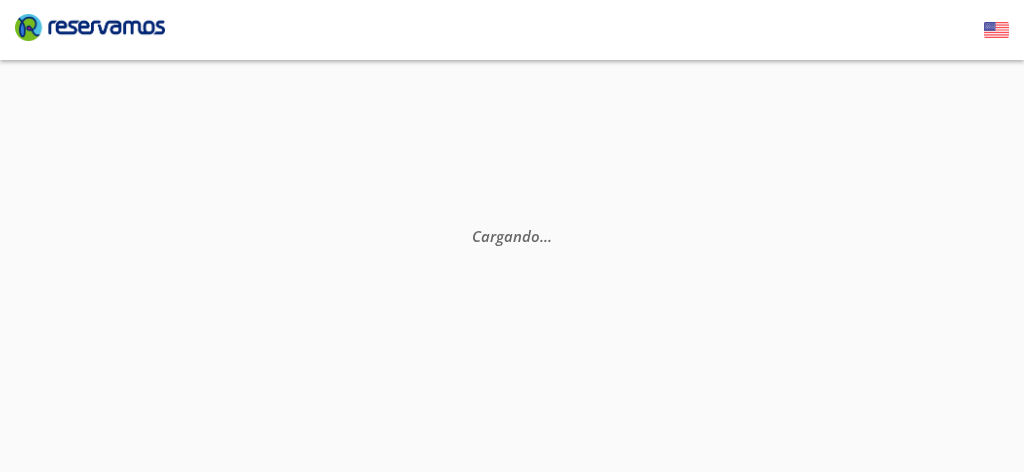 scroll, scrollTop: 141, scrollLeft: 0, axis: vertical 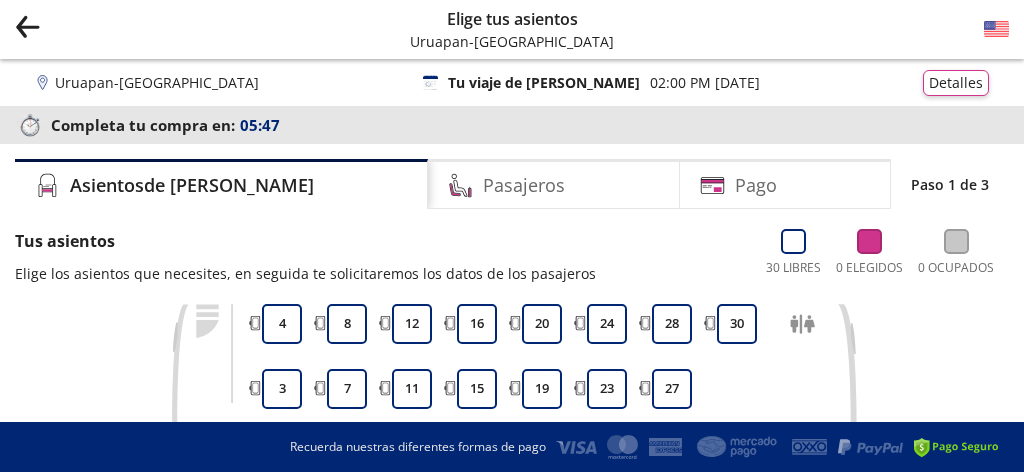 click on "Group 9 Created with Sketch." 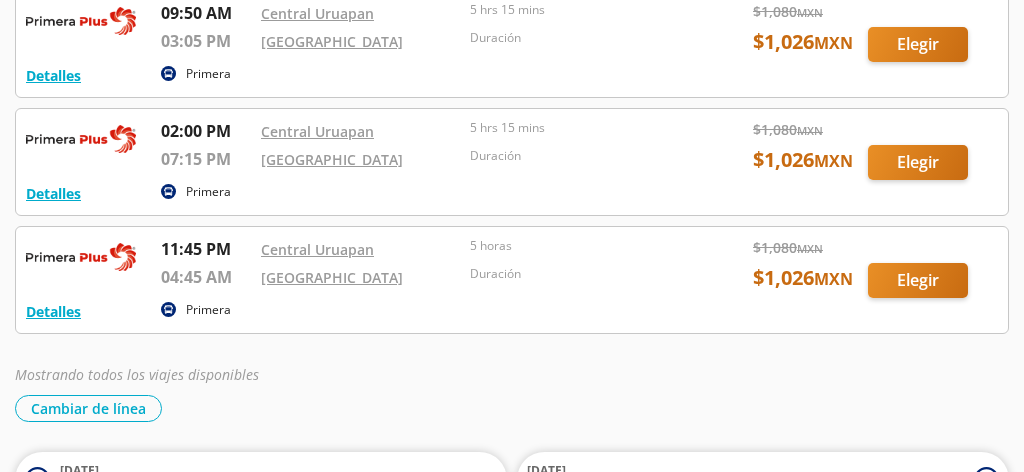 scroll, scrollTop: 315, scrollLeft: 0, axis: vertical 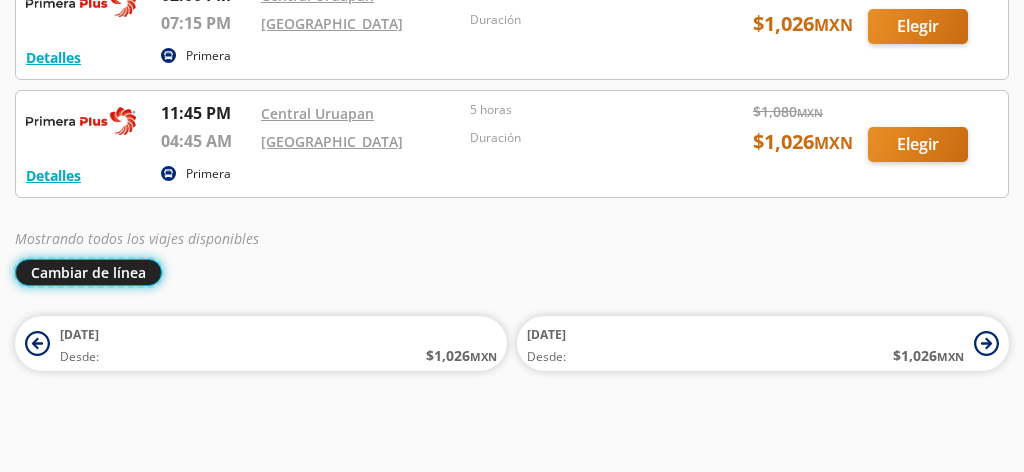 click on "Cambiar de línea" at bounding box center [88, 272] 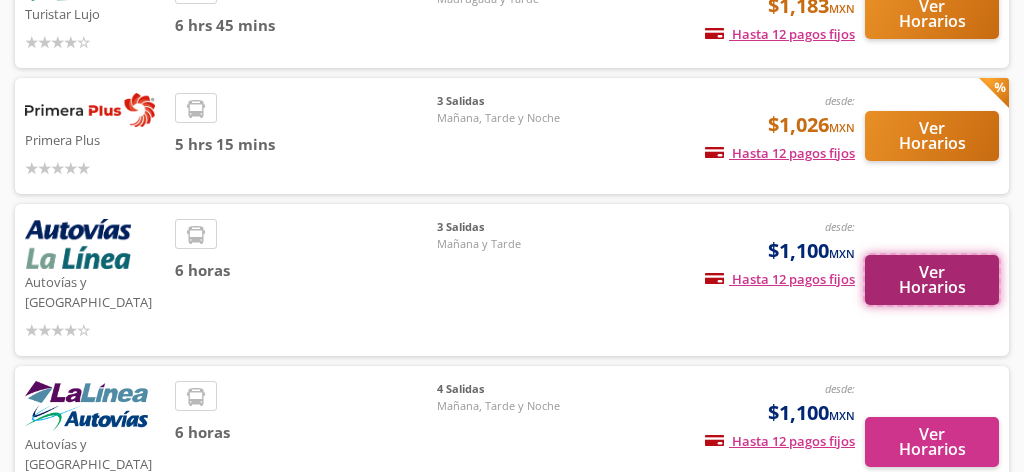 click on "Ver Horarios" at bounding box center (932, 280) 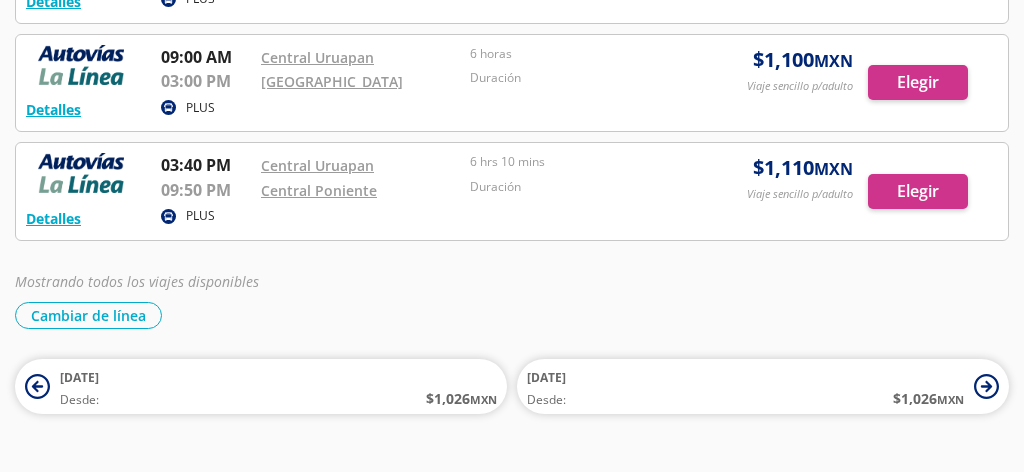 scroll, scrollTop: 286, scrollLeft: 0, axis: vertical 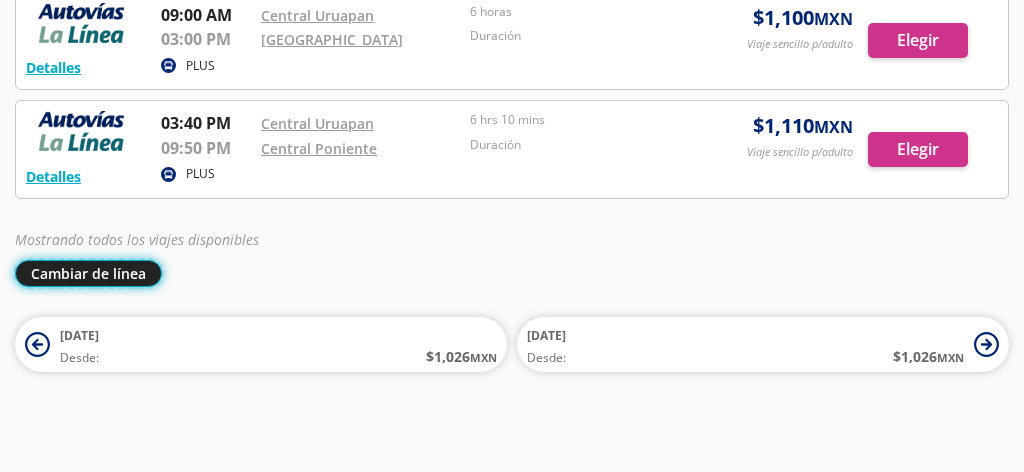 click on "Cambiar de línea" at bounding box center (88, 273) 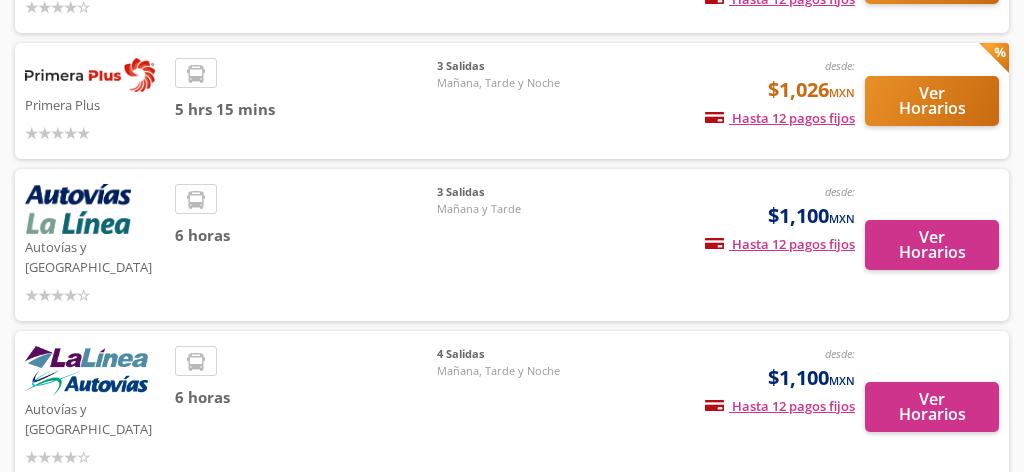 scroll, scrollTop: 371, scrollLeft: 0, axis: vertical 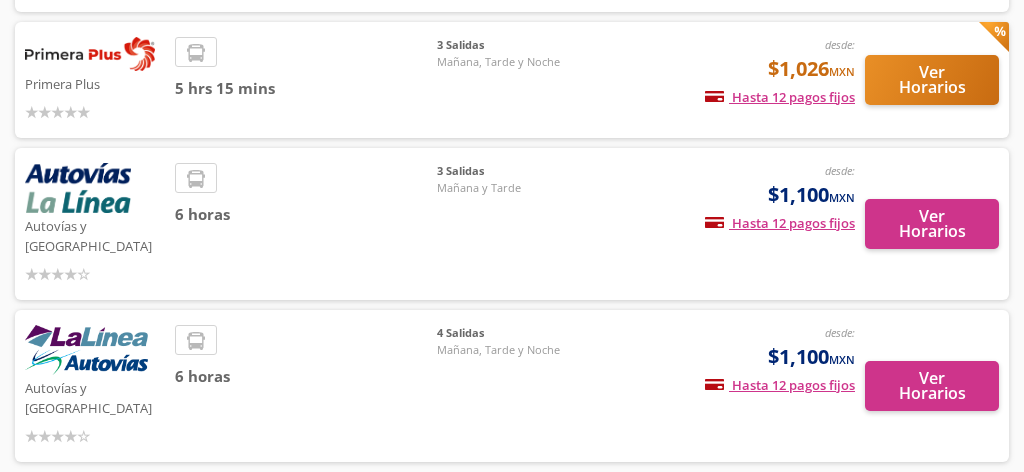 click at bounding box center [78, 188] 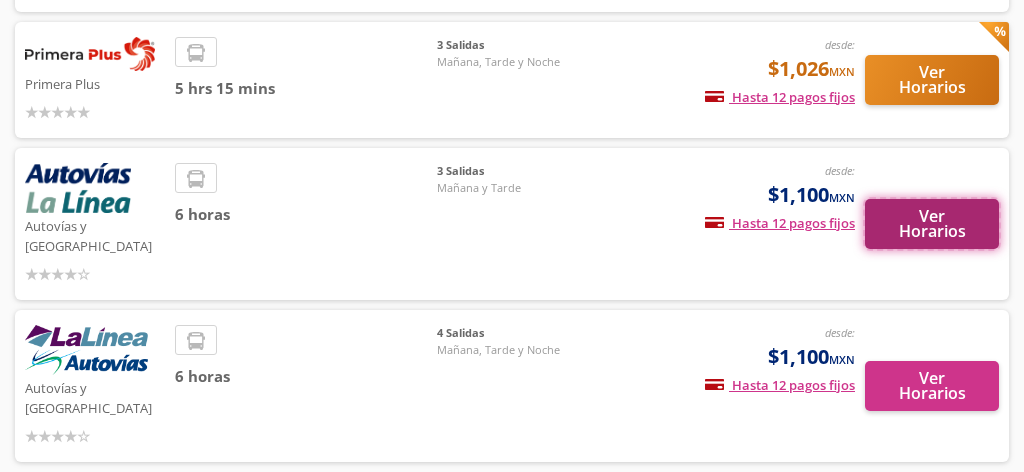 click on "Ver Horarios" at bounding box center [932, 224] 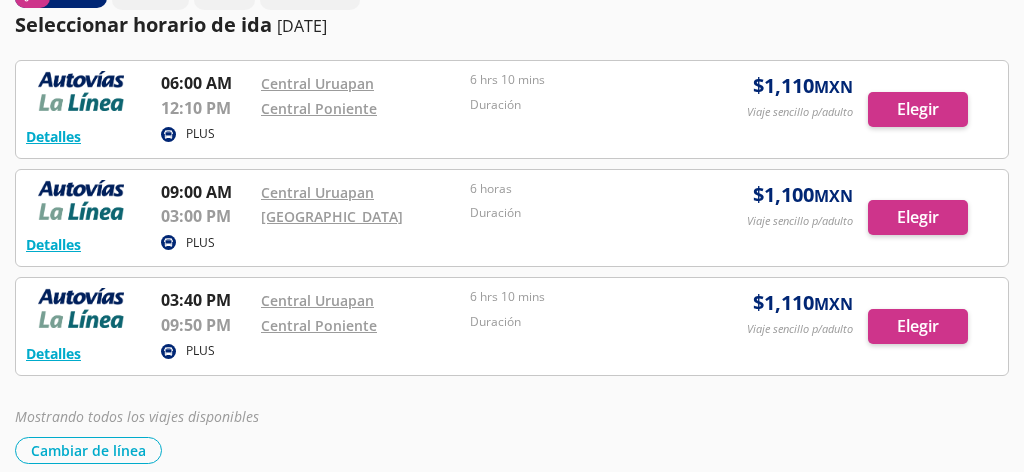 scroll, scrollTop: 286, scrollLeft: 0, axis: vertical 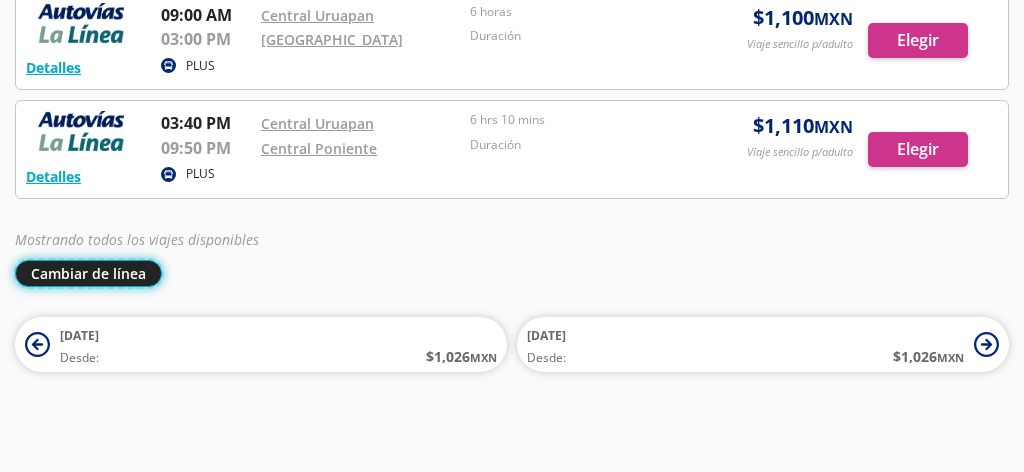click on "Cambiar de línea" at bounding box center (88, 273) 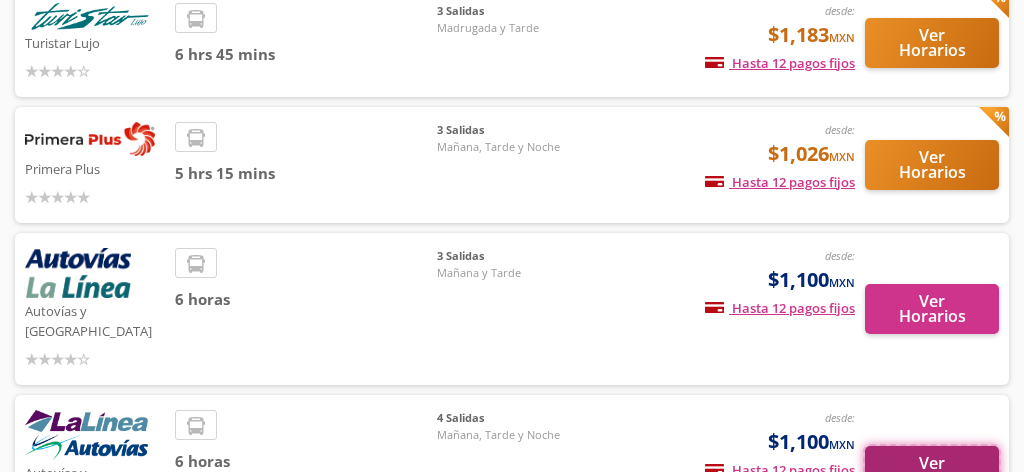 click on "Ver Horarios" at bounding box center (932, 471) 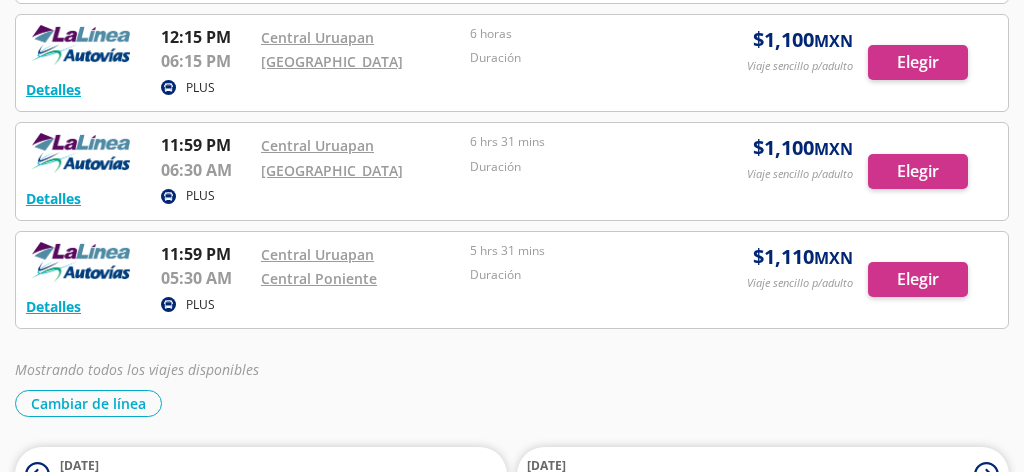 scroll, scrollTop: 272, scrollLeft: 0, axis: vertical 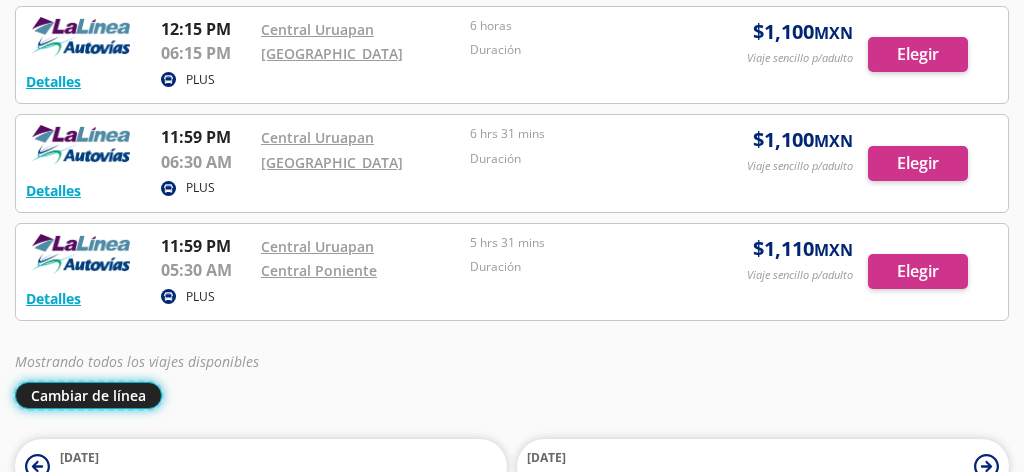 click on "Cambiar de línea" at bounding box center (88, 395) 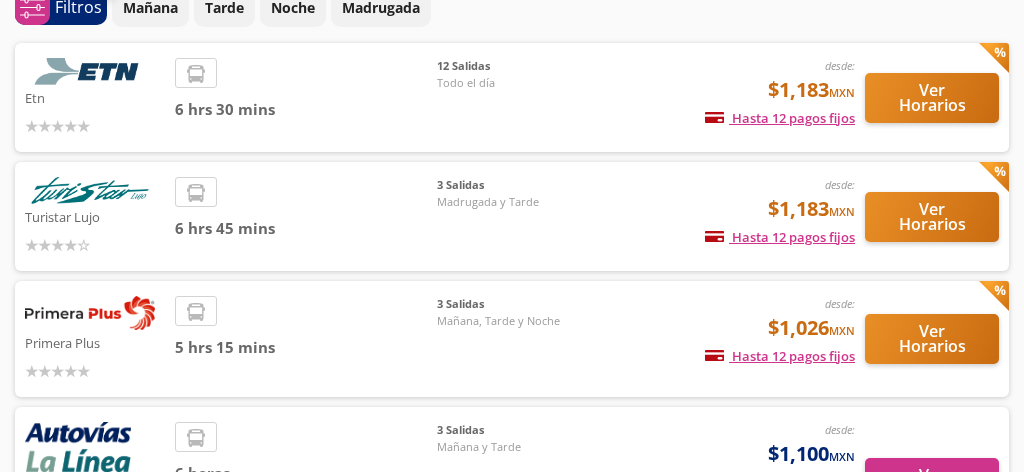 scroll, scrollTop: 111, scrollLeft: 0, axis: vertical 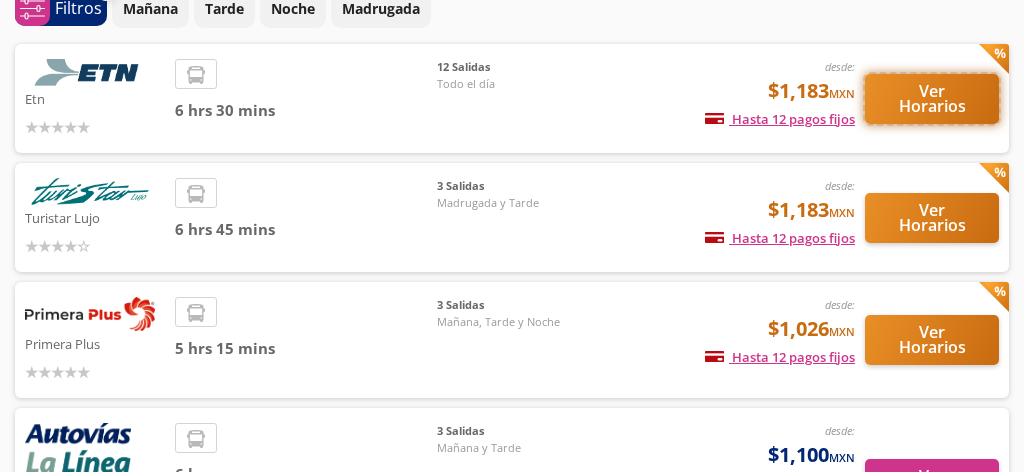 click on "Ver Horarios" at bounding box center [932, 99] 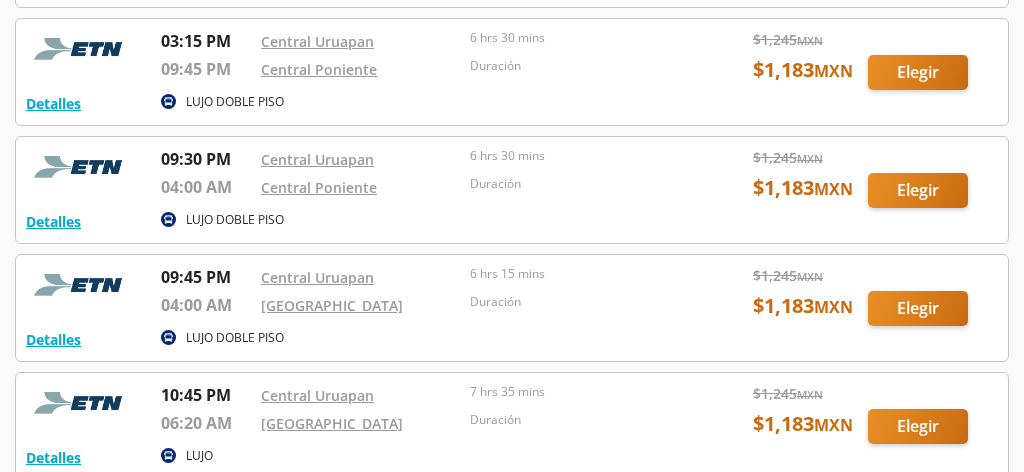 scroll, scrollTop: 869, scrollLeft: 0, axis: vertical 